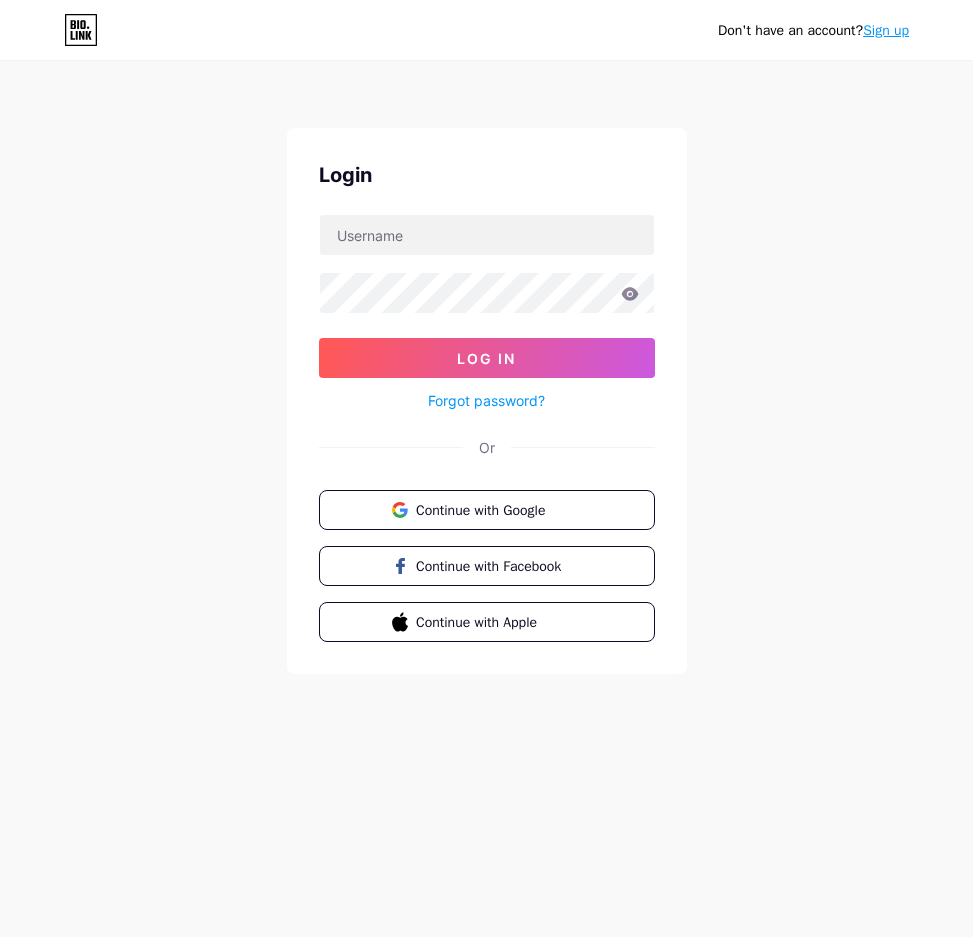 scroll, scrollTop: 0, scrollLeft: 0, axis: both 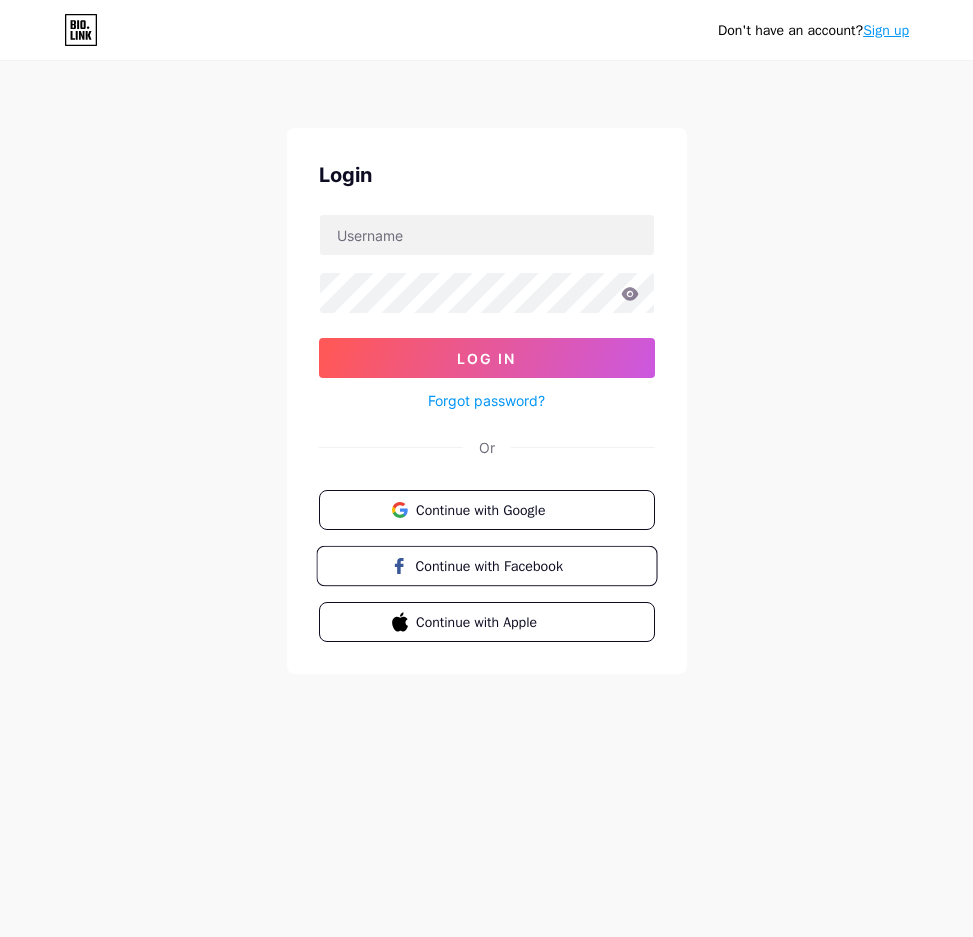click on "Continue with Facebook" at bounding box center [498, 565] 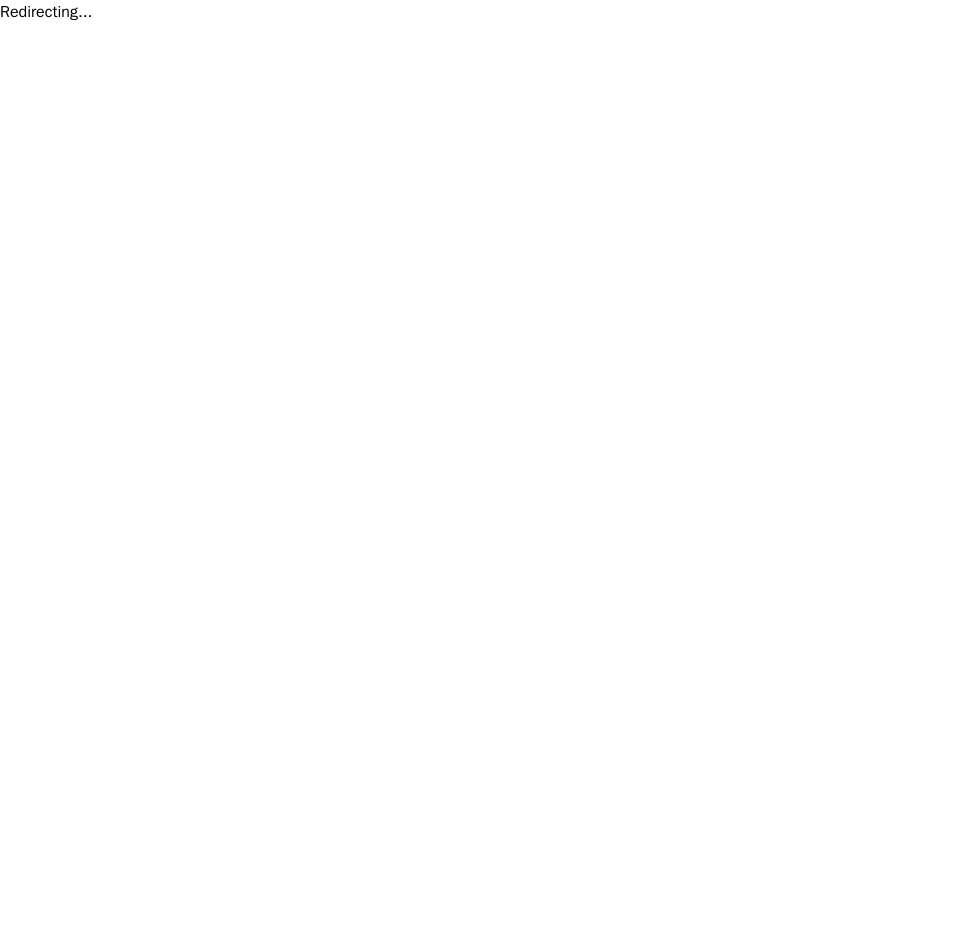 scroll, scrollTop: 0, scrollLeft: 0, axis: both 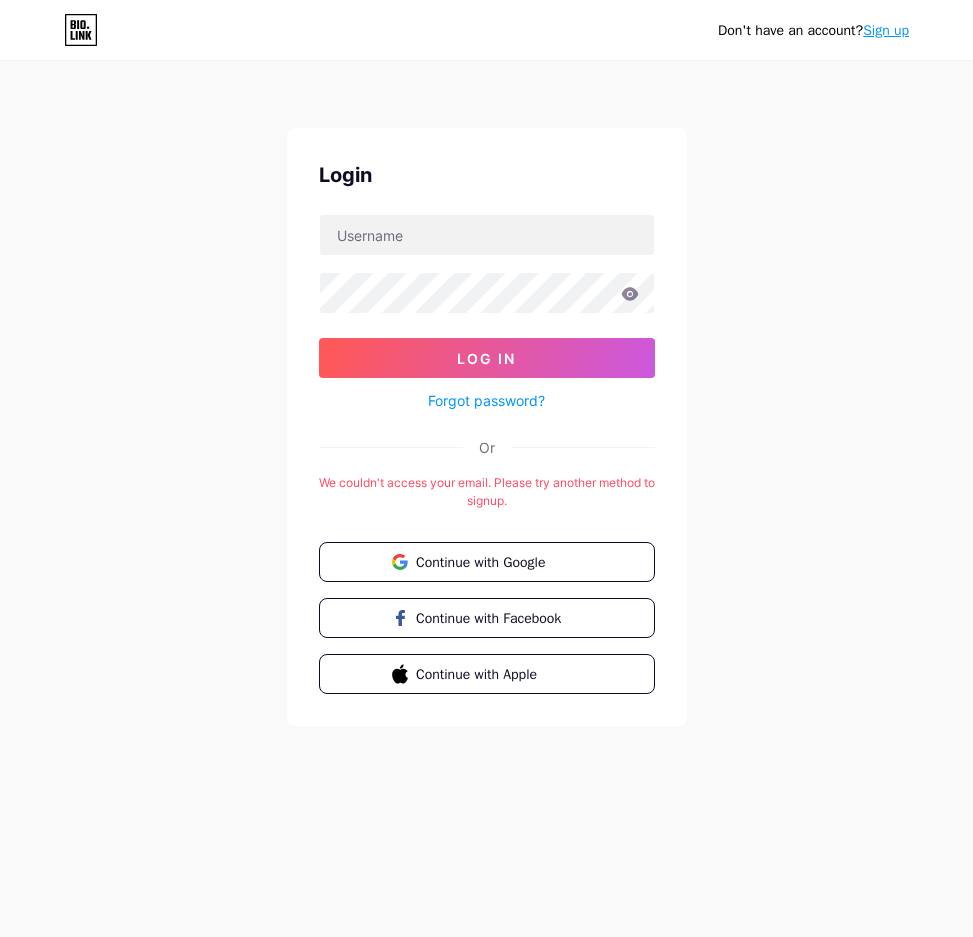 click on "Sign up" at bounding box center (886, 30) 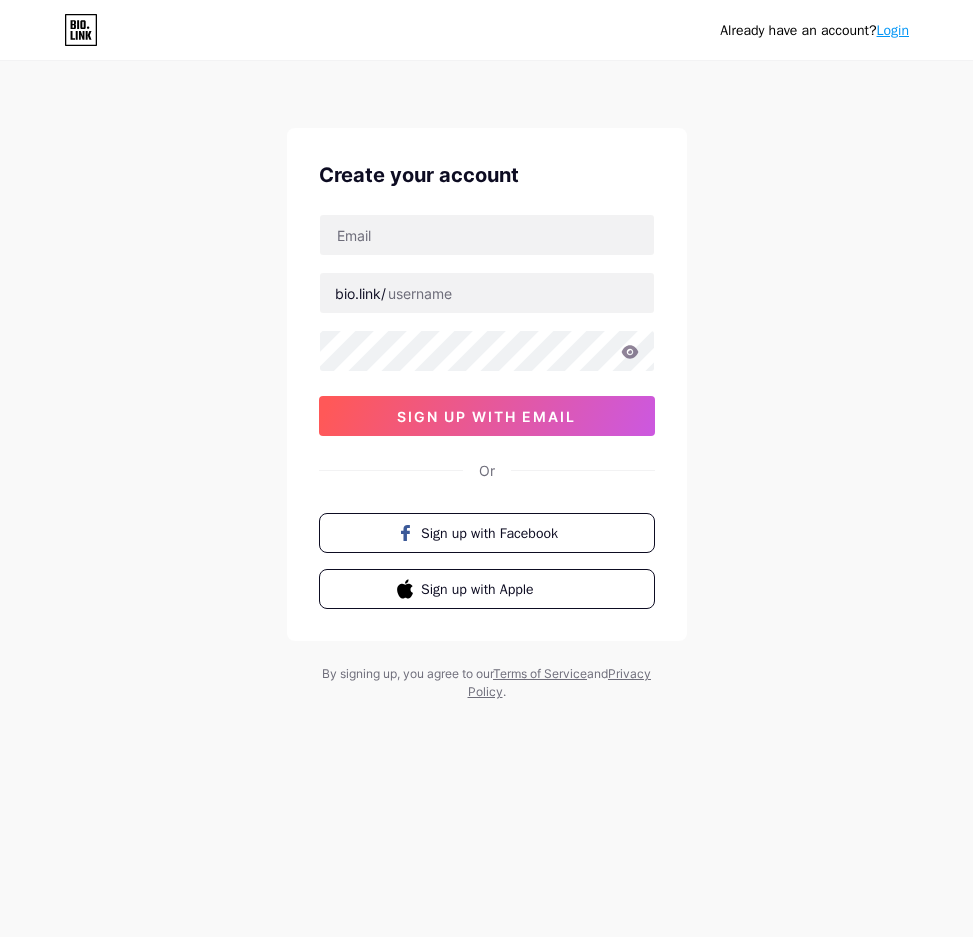 click on "Login" at bounding box center [893, 30] 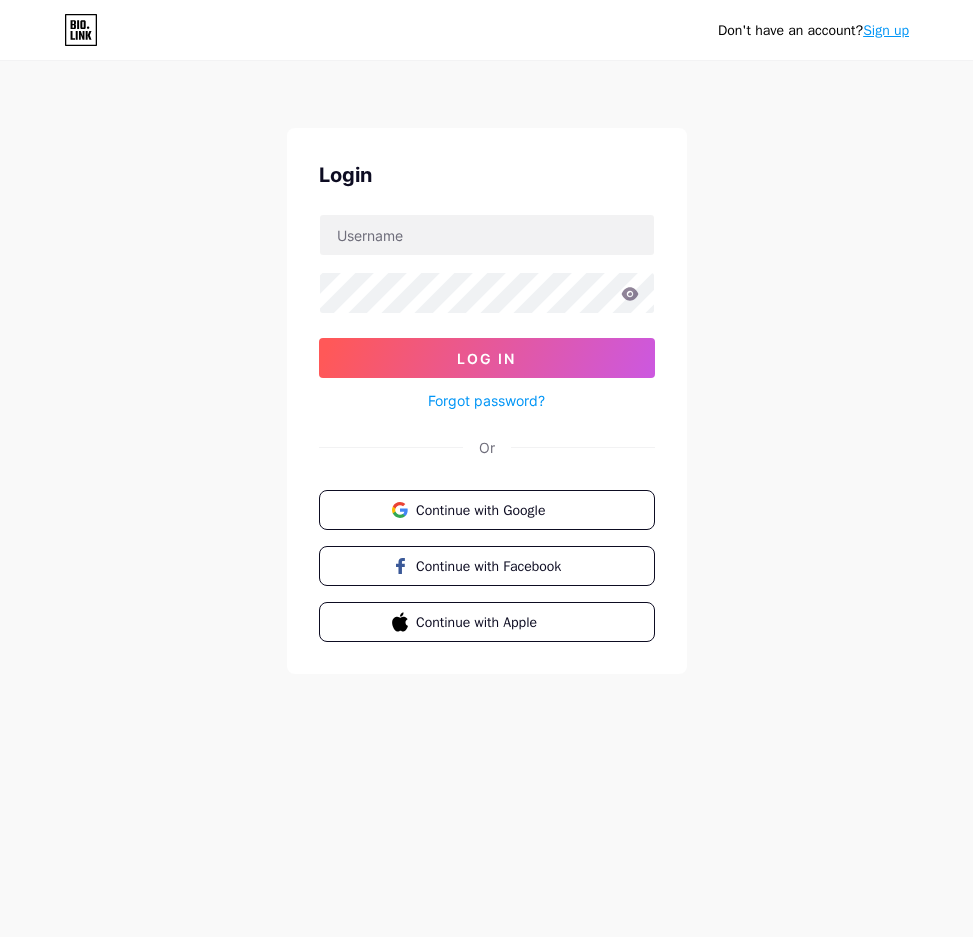 click on "Sign up" at bounding box center (886, 30) 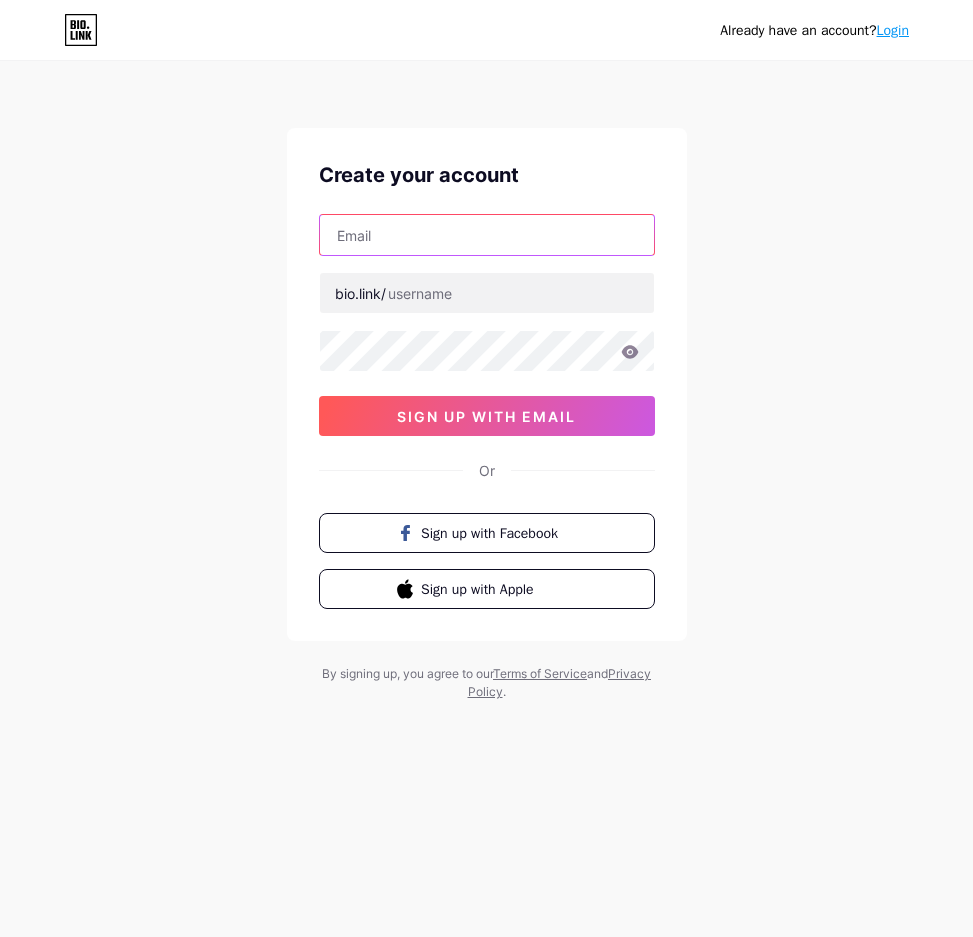 click at bounding box center (487, 235) 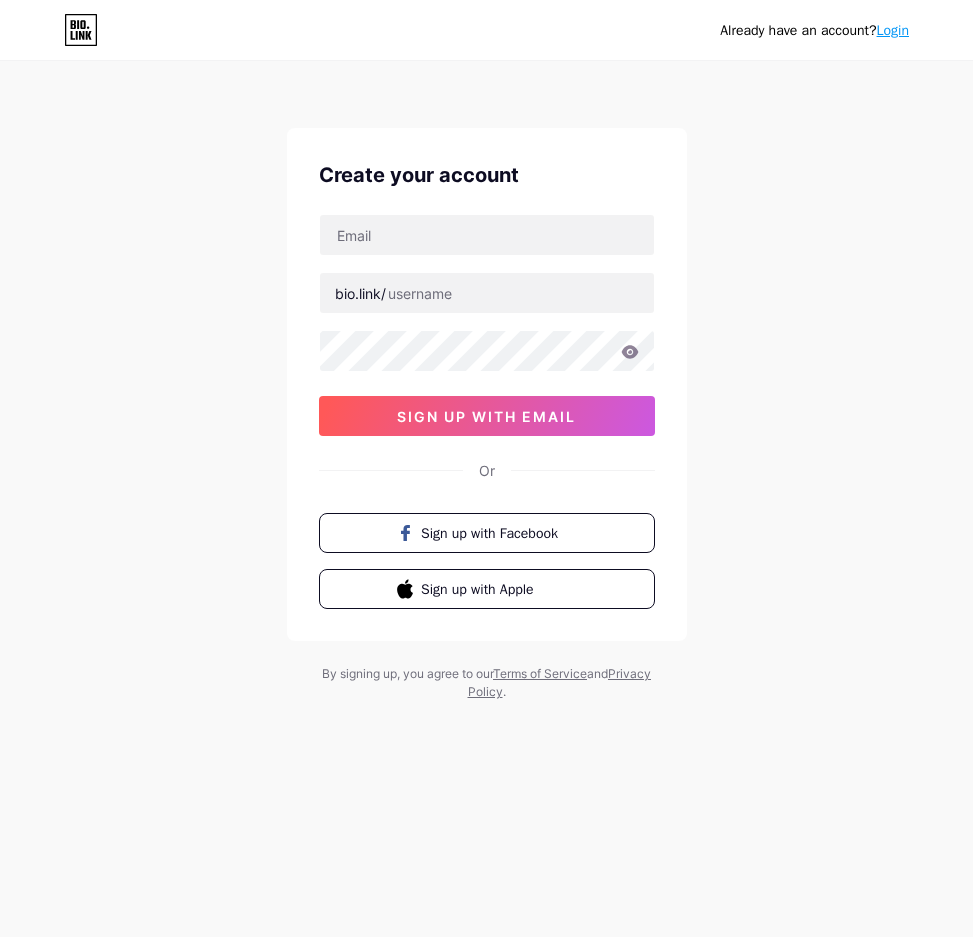 click on "Already have an account?  Login   Create your account         bio.link/                       sign up with email         Or       Sign up with Facebook
Sign up with Apple
By signing up, you agree to our  Terms of Service  and  Privacy Policy ." at bounding box center [486, 382] 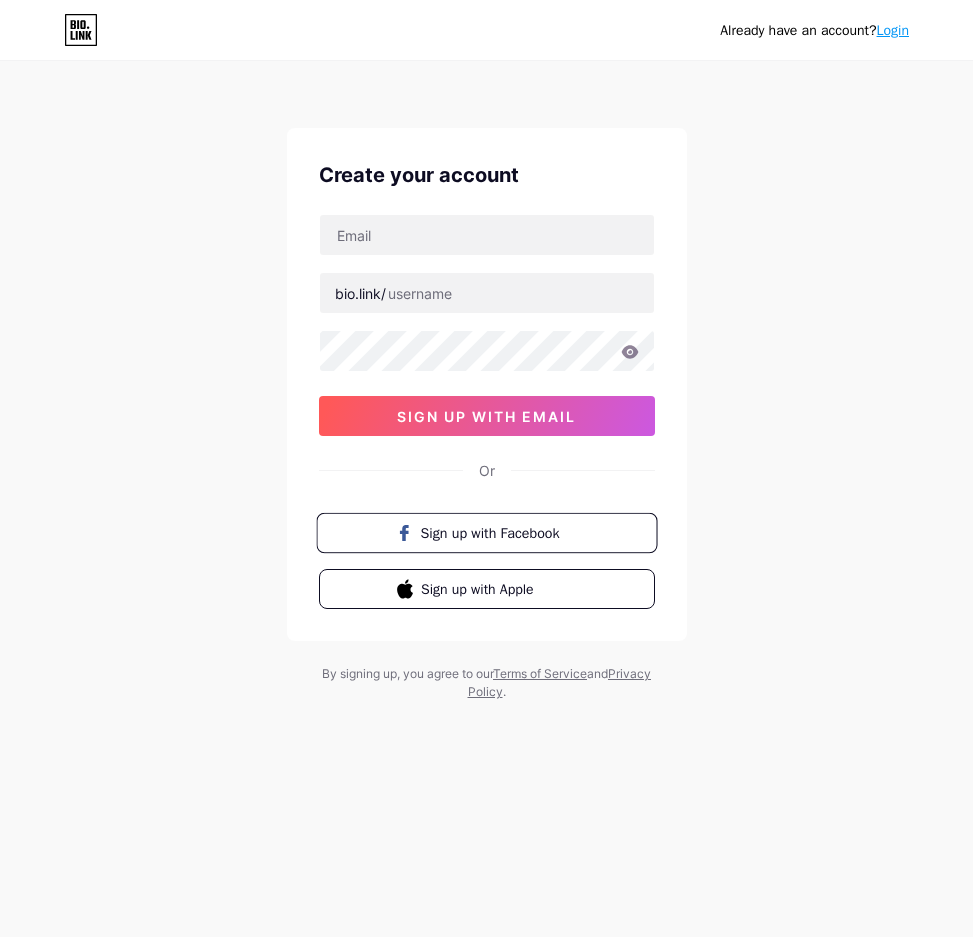 click on "Sign up with Facebook" at bounding box center [498, 532] 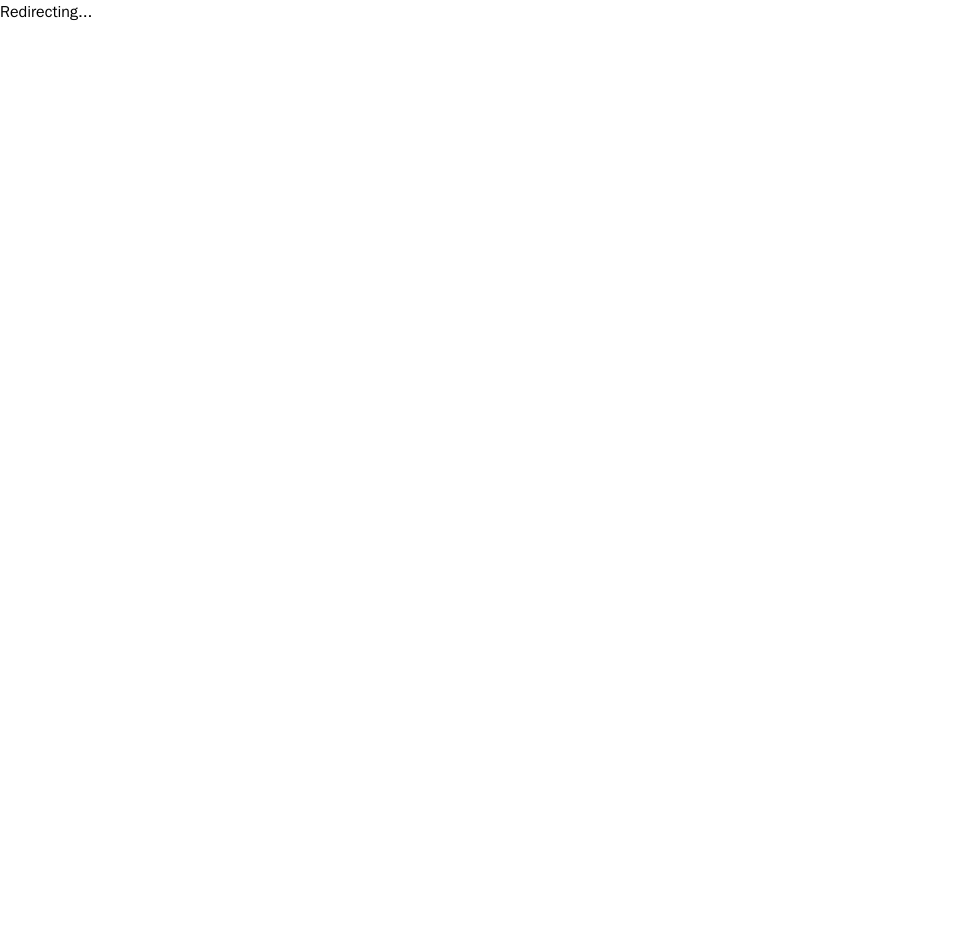 scroll, scrollTop: 0, scrollLeft: 0, axis: both 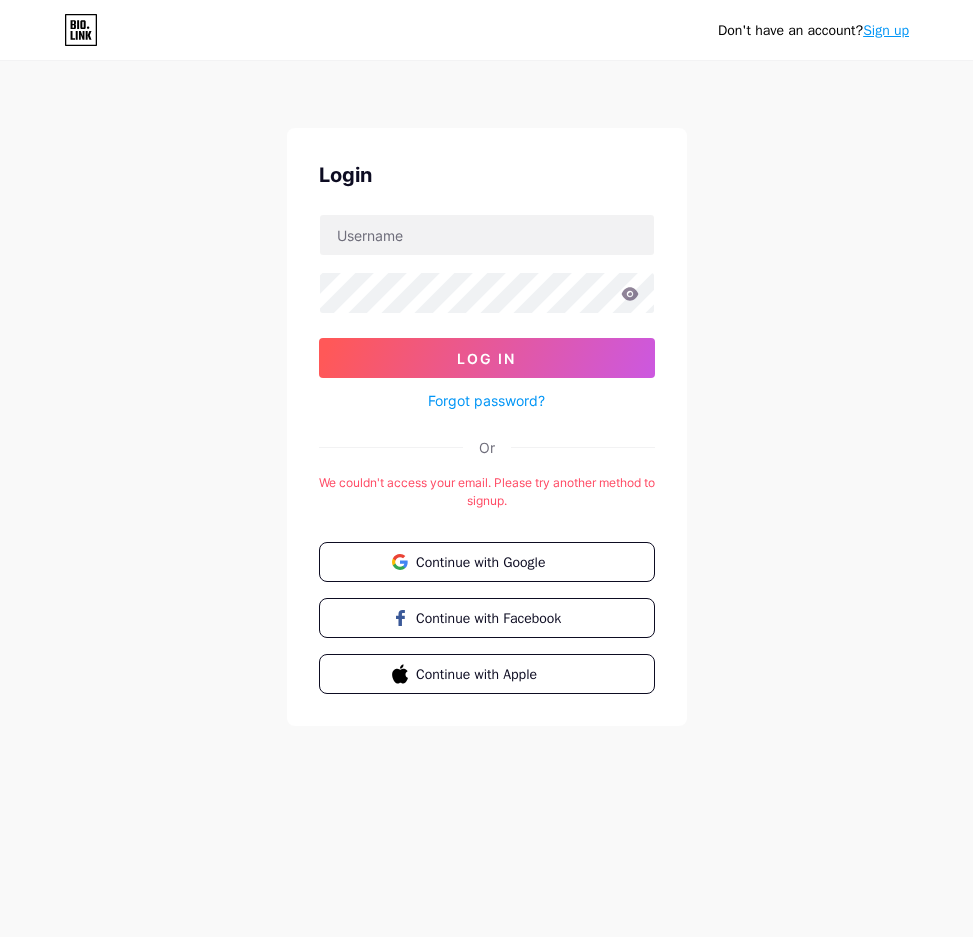 click on "Sign up" at bounding box center [886, 30] 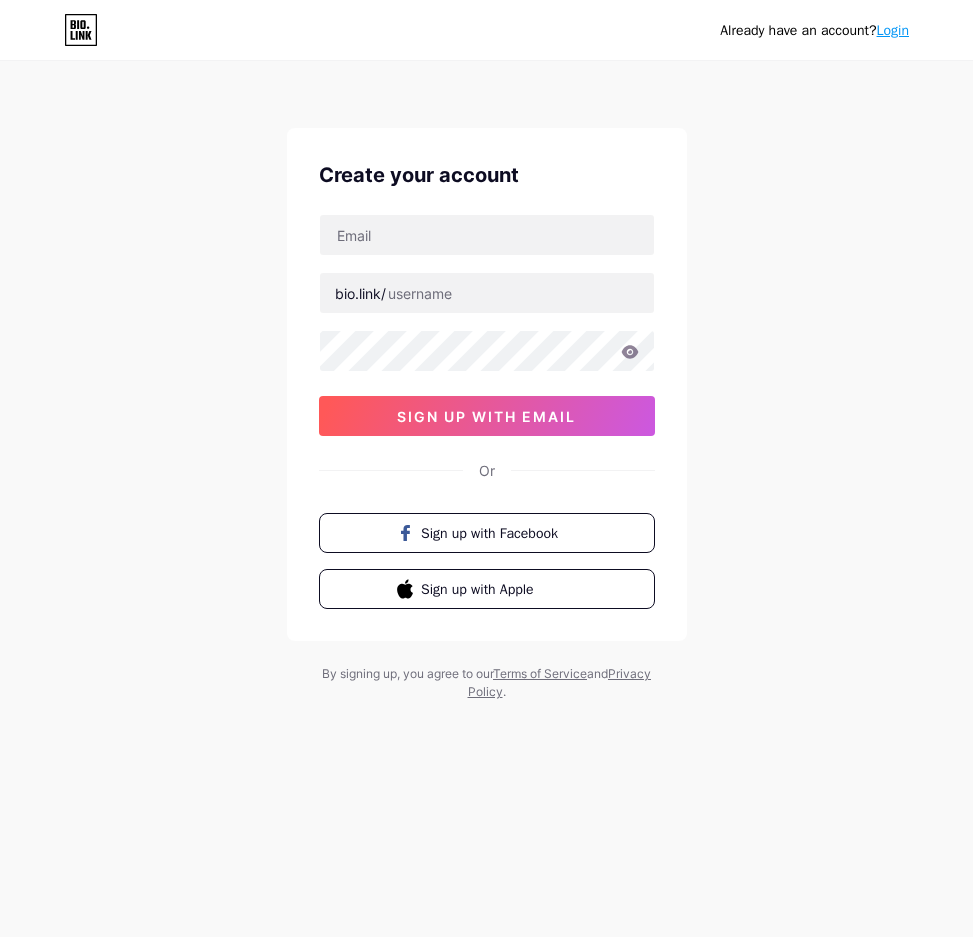 click at bounding box center (487, 235) 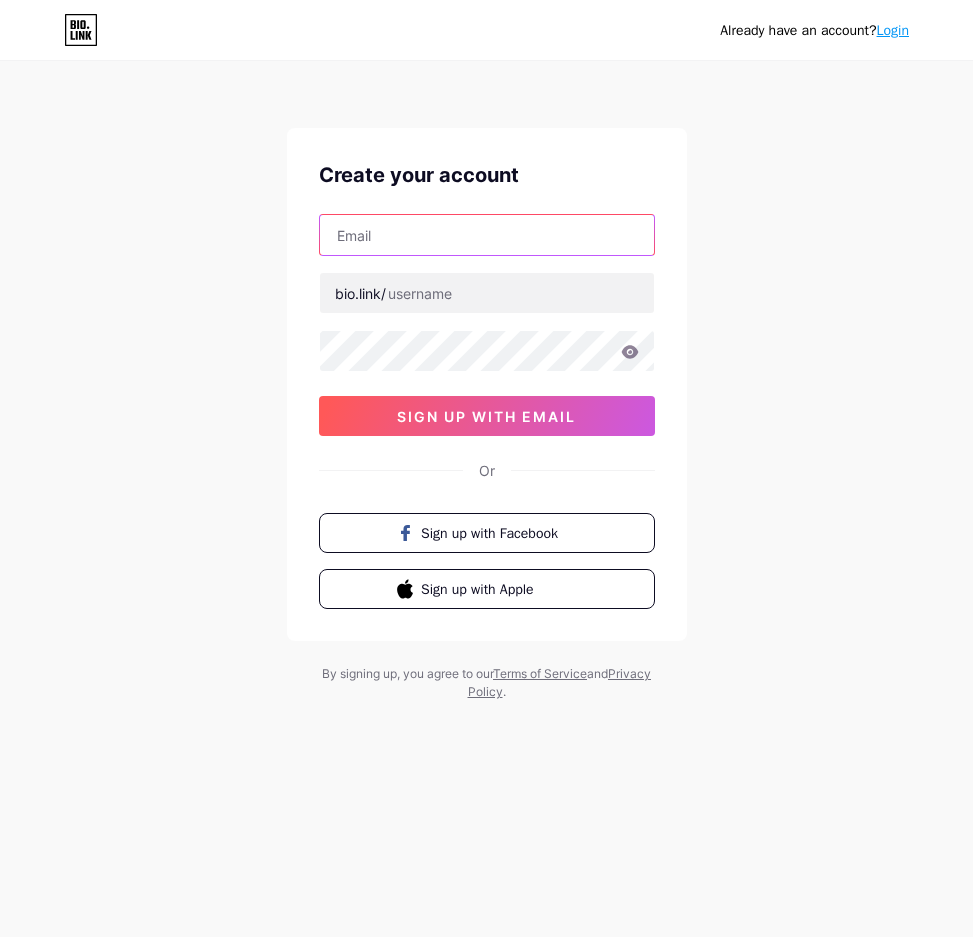 click at bounding box center (487, 235) 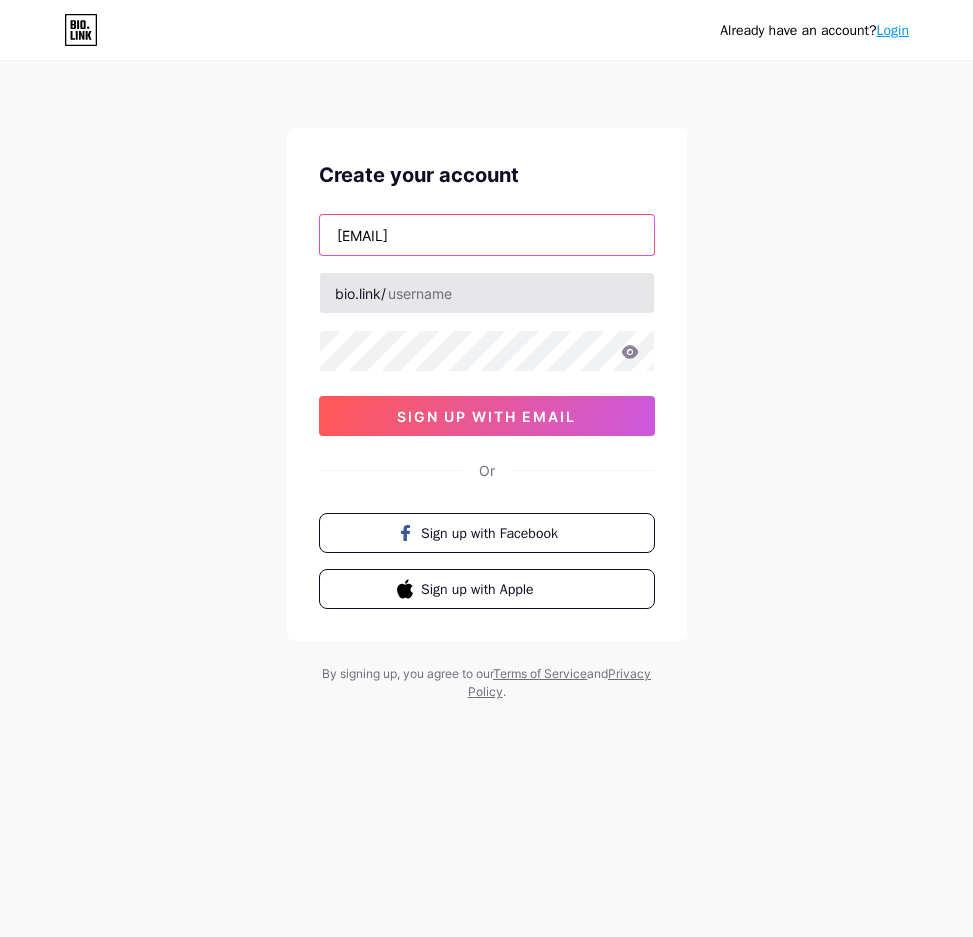 type on "[EMAIL]" 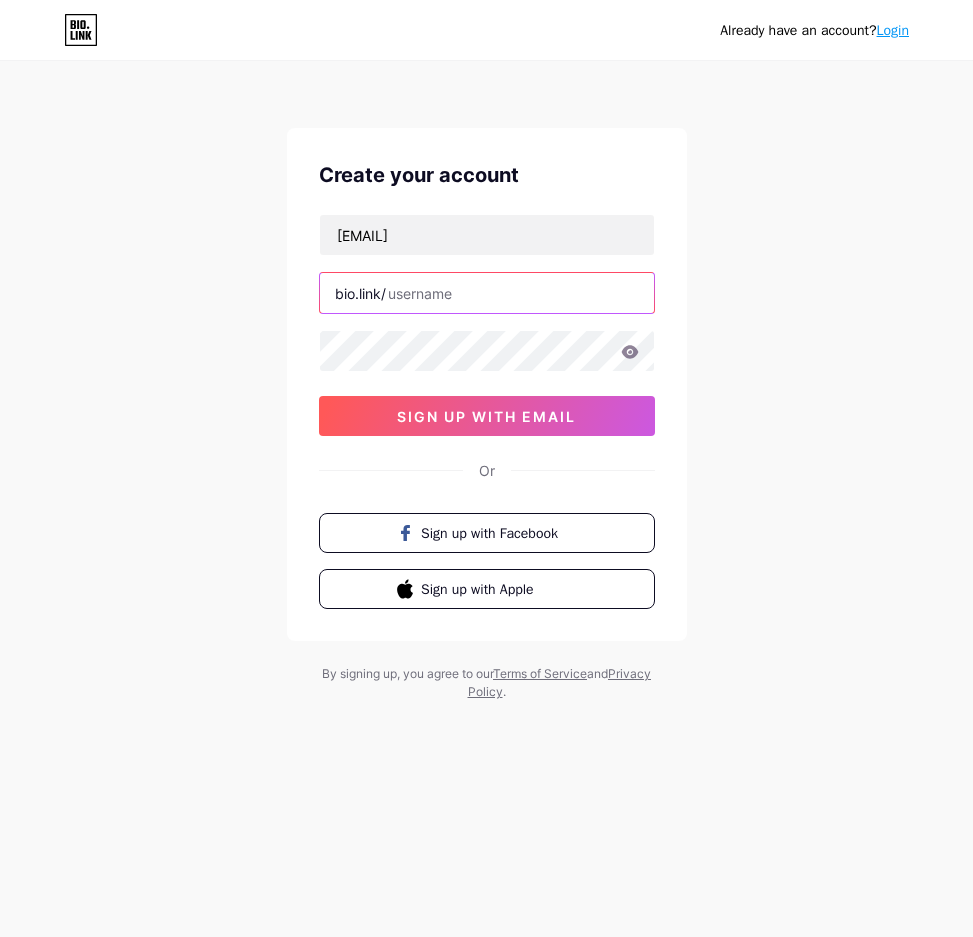 click at bounding box center (487, 293) 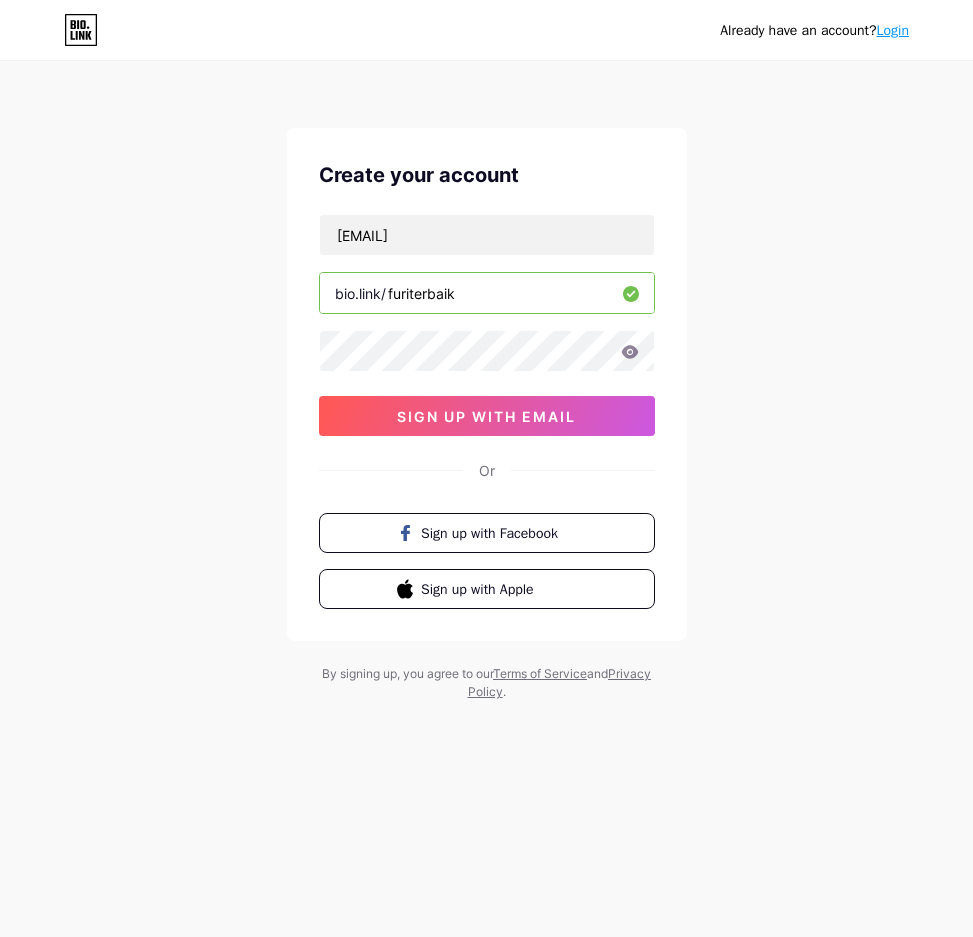 type on "furiterbaik" 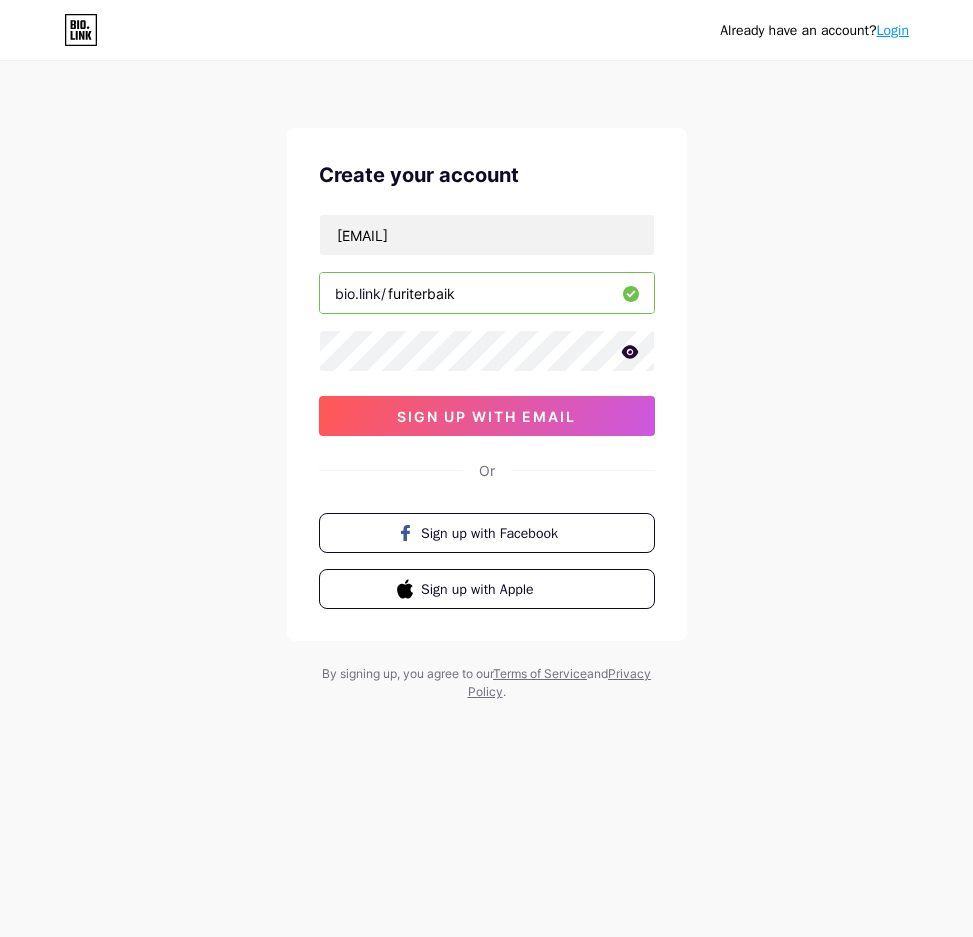 click 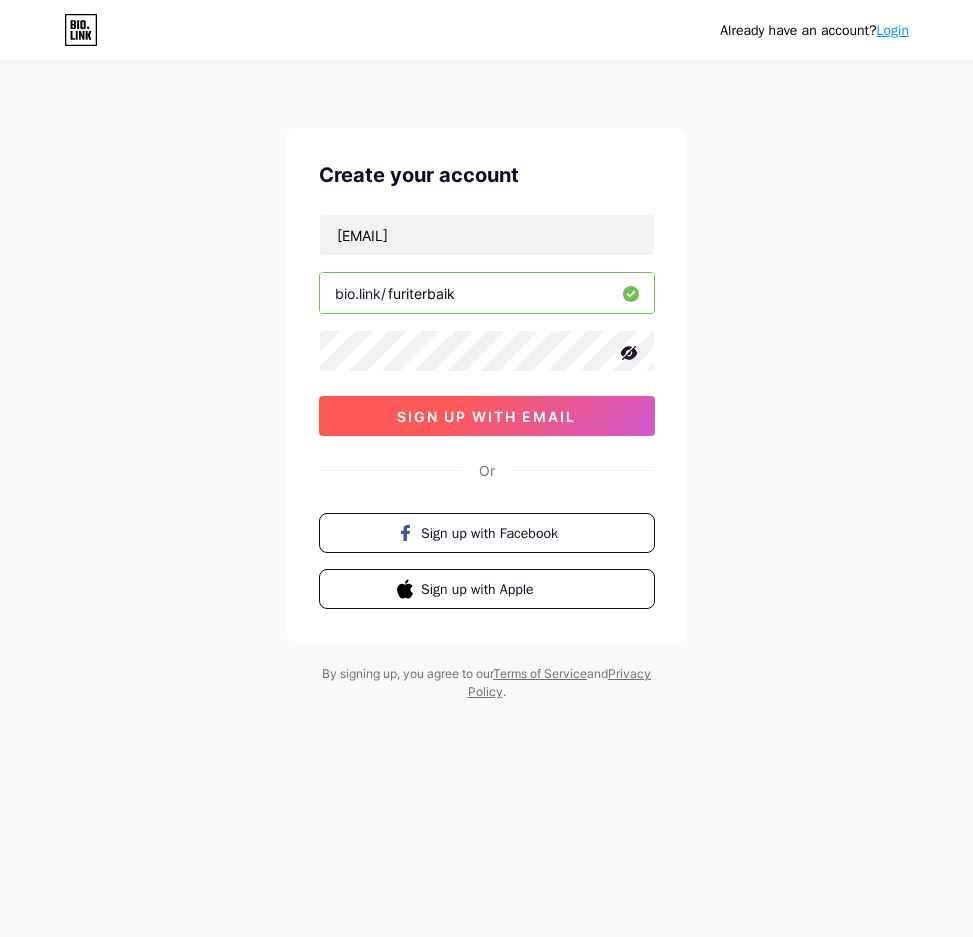 click on "sign up with email" at bounding box center [486, 416] 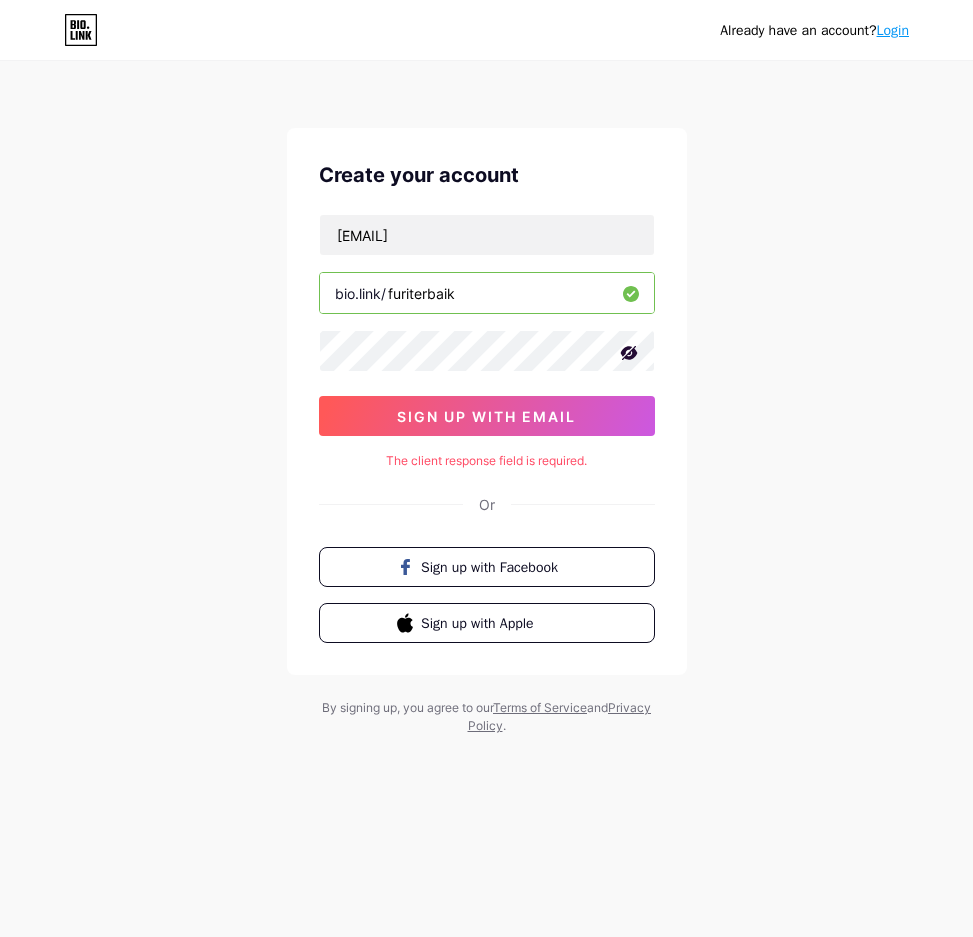 click on "Already have an account?  Login   Create your account     [EMAIL]     bio.link/   [USERNAME]                     sign up with email     The client response field is required.     Or       Sign up with Facebook
Sign up with Apple
By signing up, you agree to our  Terms of Service  and  Privacy Policy ." at bounding box center (486, 399) 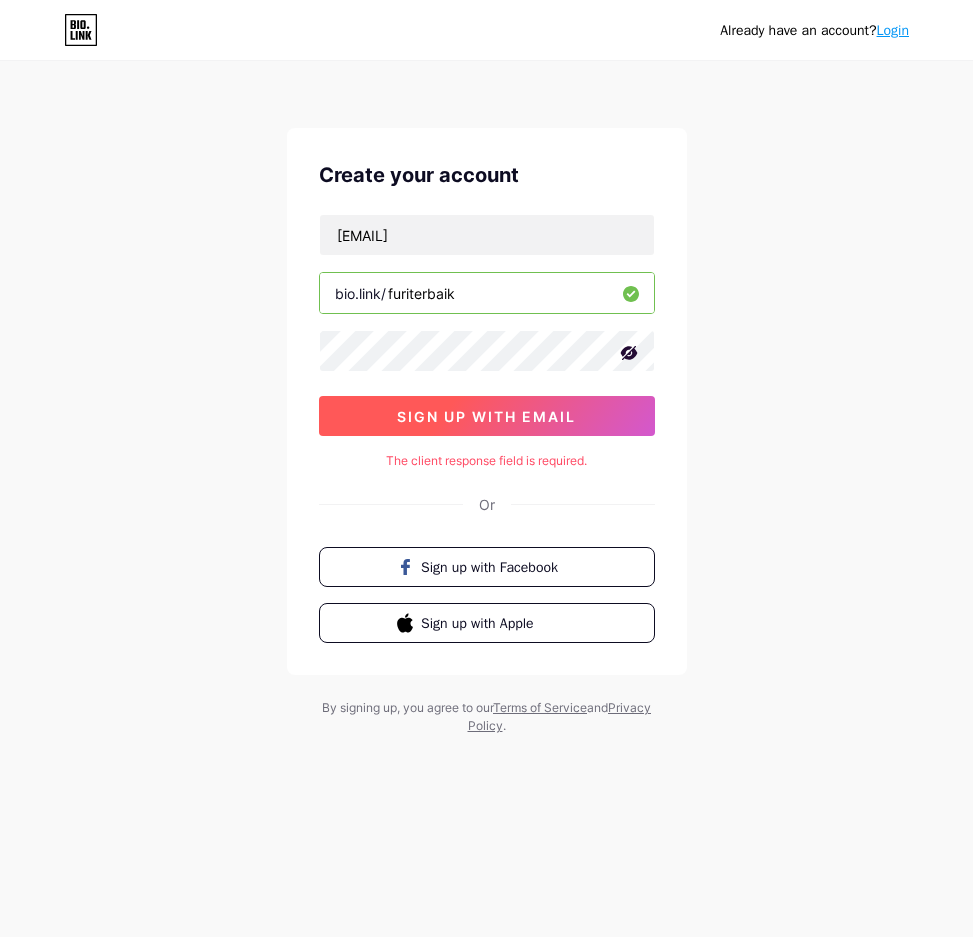 click on "sign up with email" at bounding box center (486, 416) 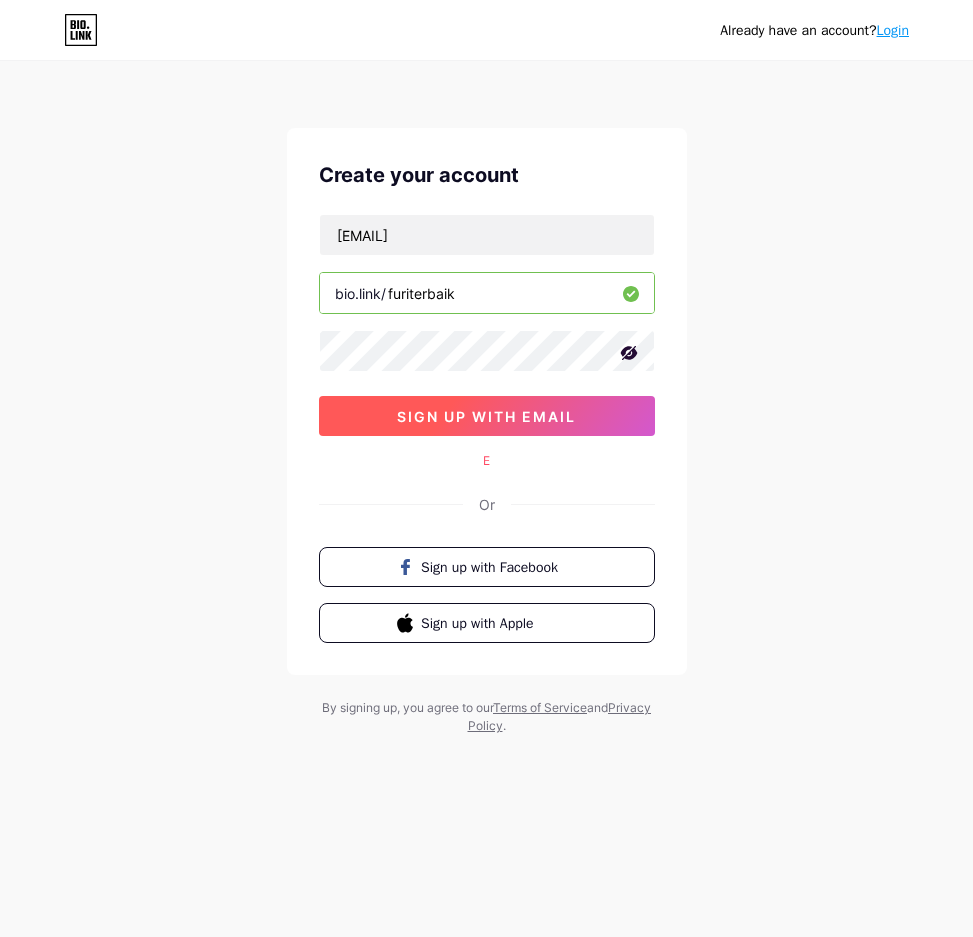 click on "sign up with email" at bounding box center [486, 416] 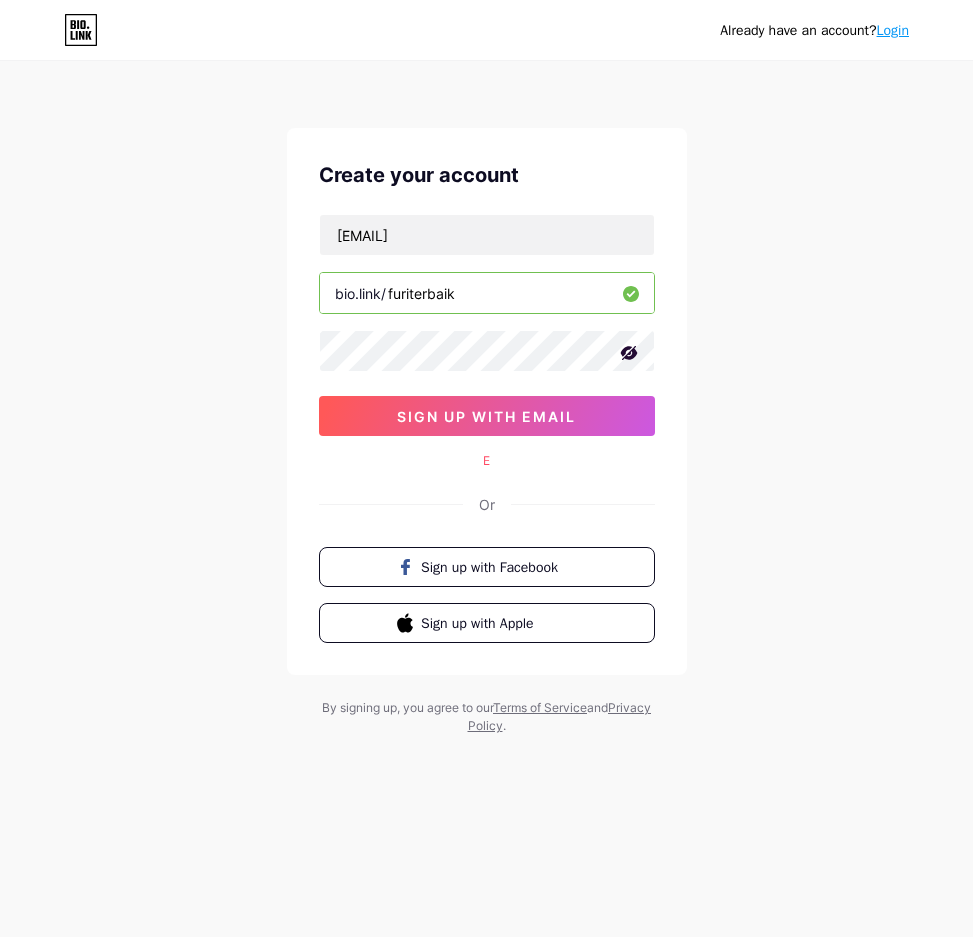click on "E" at bounding box center [487, 461] 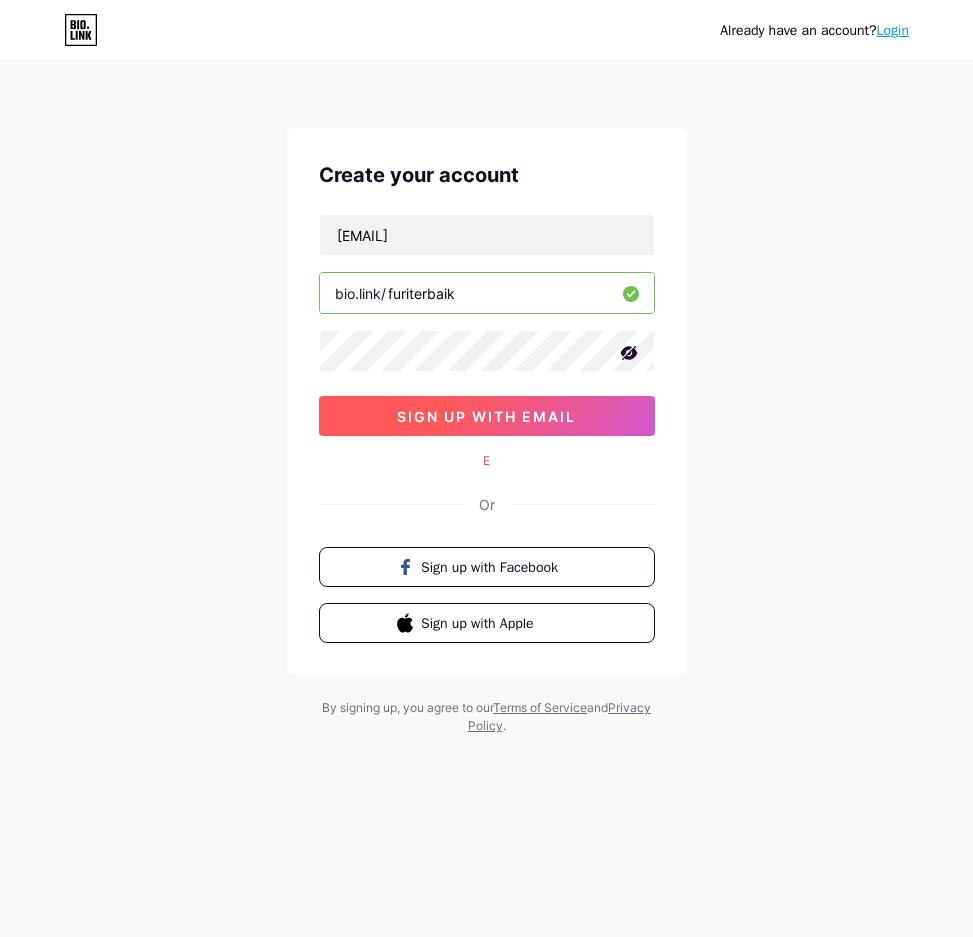 click on "sign up with email" at bounding box center (487, 416) 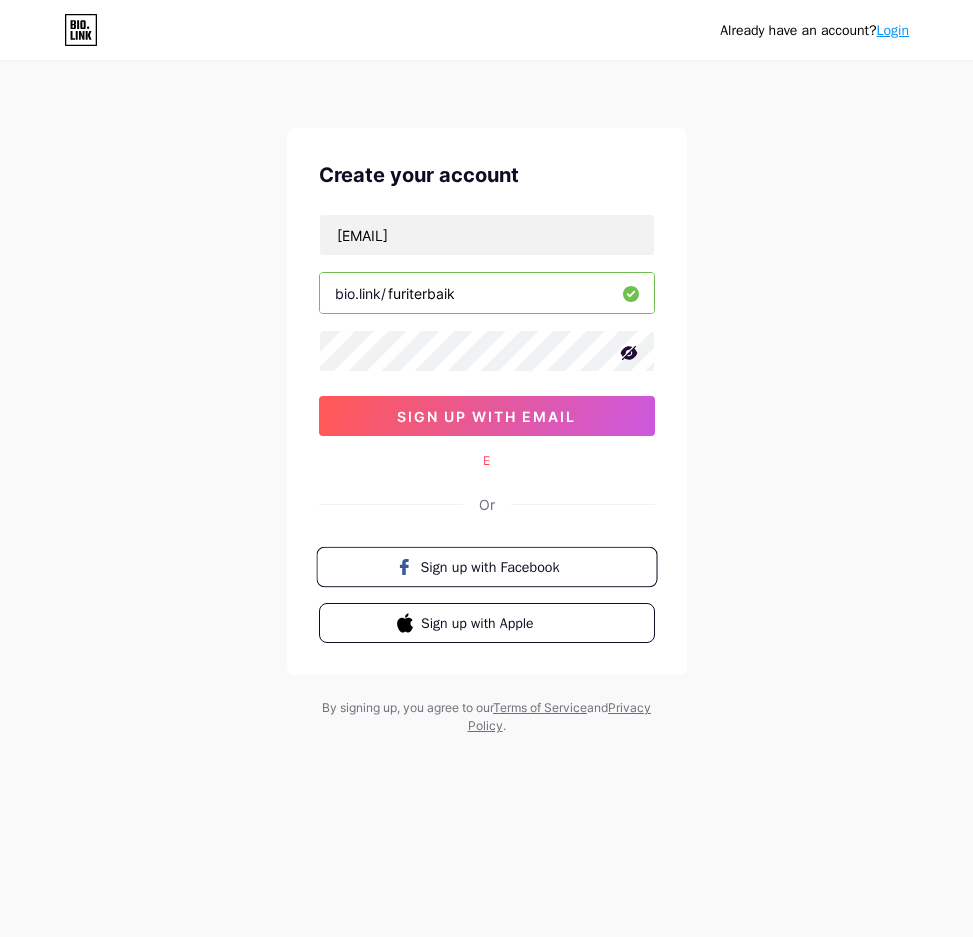 click on "Sign up with Facebook" at bounding box center (498, 566) 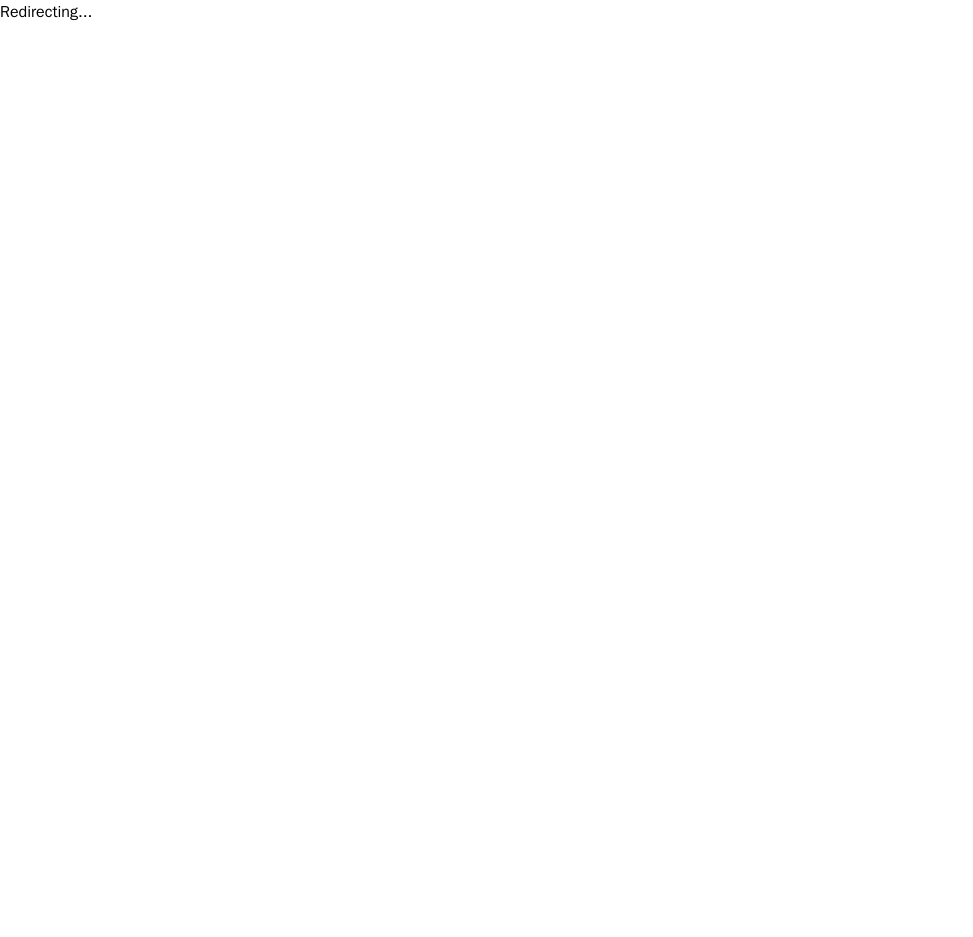 scroll, scrollTop: 0, scrollLeft: 0, axis: both 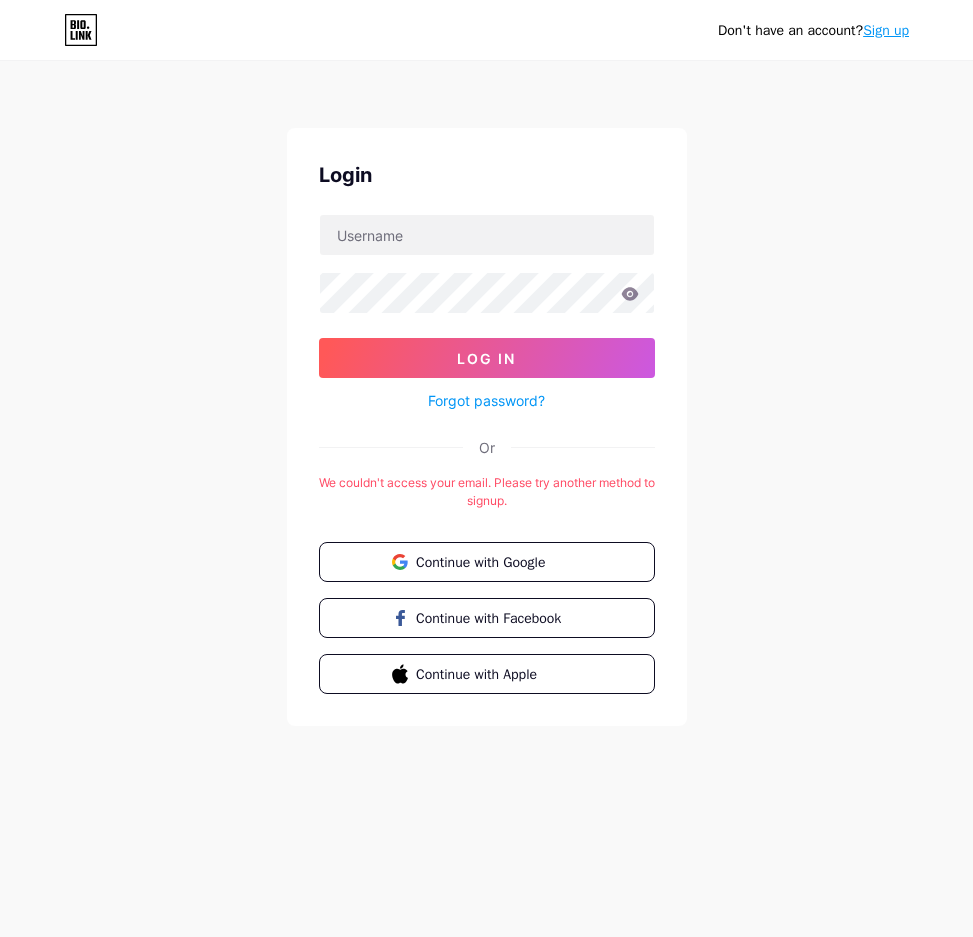 click on "Don't have an account?  Sign up   Login                   Log In
Forgot password?
Or     We couldn't access your email. Please try another method to signup.   Continue with Google     Continue with Facebook
Continue with Apple" at bounding box center [486, 395] 